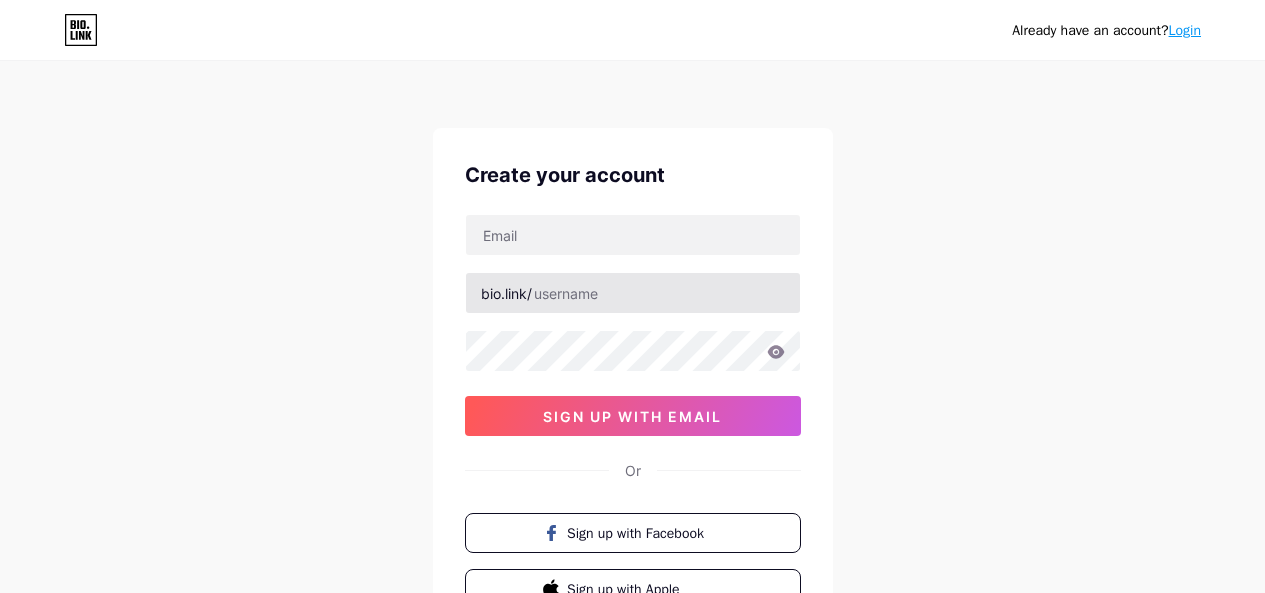 scroll, scrollTop: 0, scrollLeft: 0, axis: both 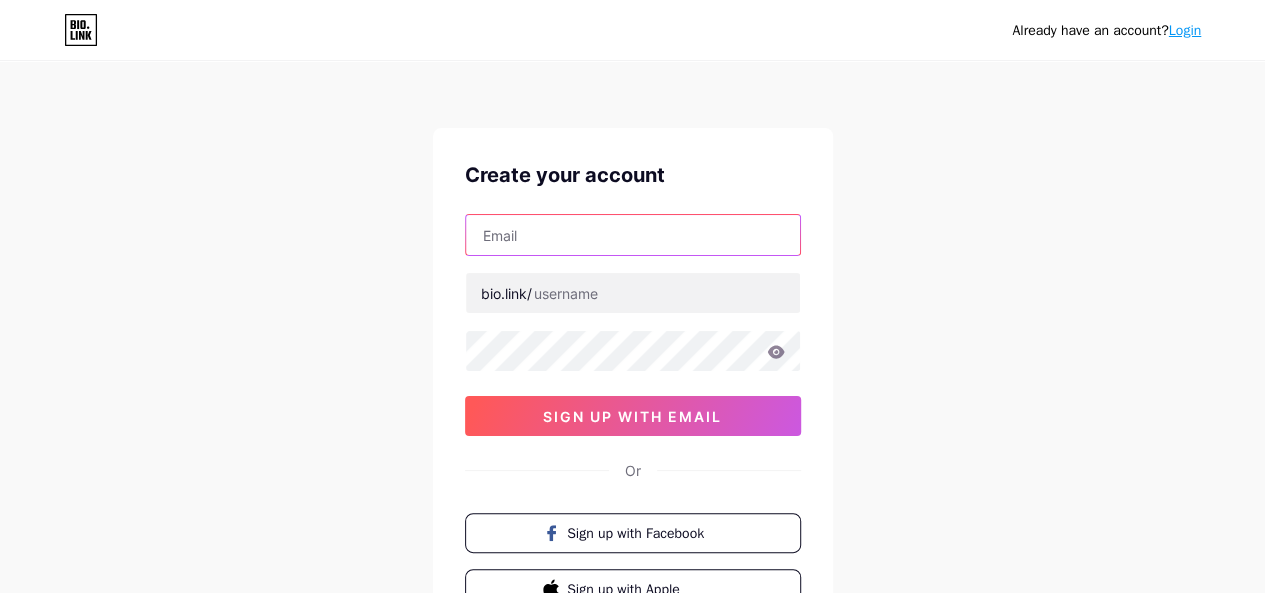 click at bounding box center (633, 235) 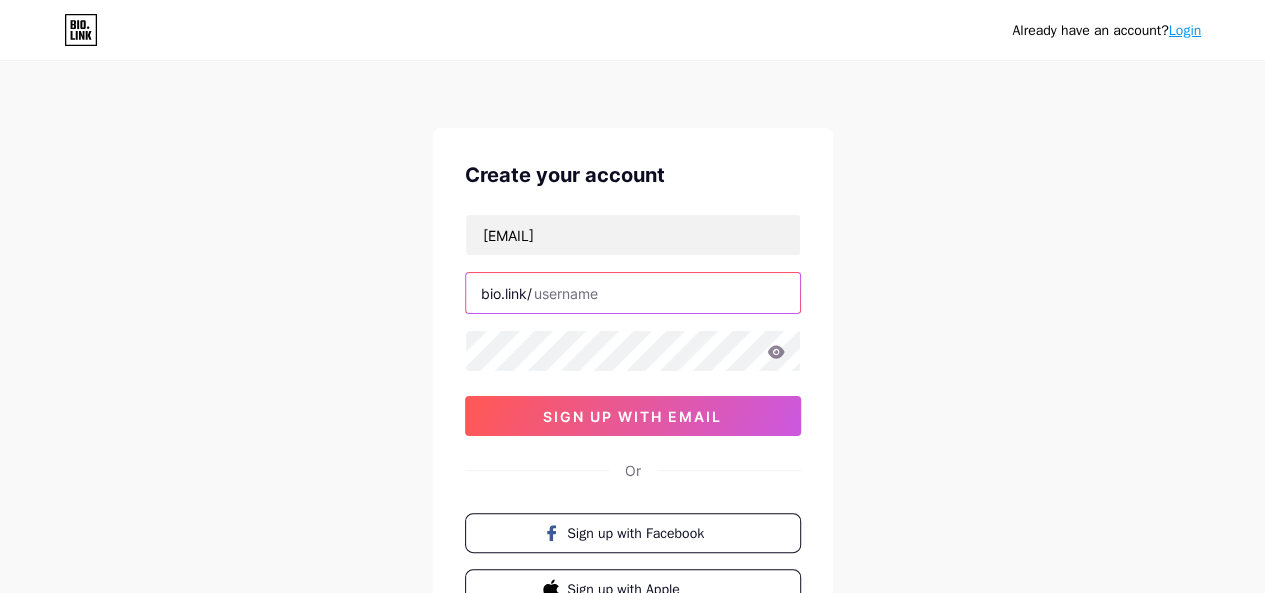 click at bounding box center [633, 293] 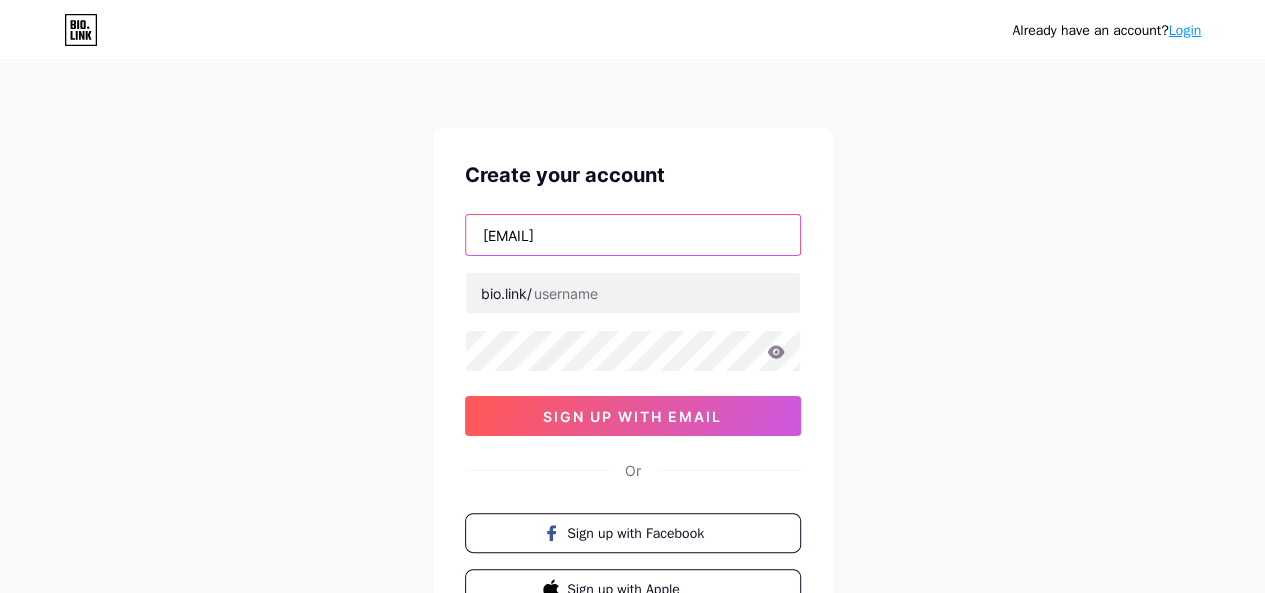 drag, startPoint x: 582, startPoint y: 237, endPoint x: 440, endPoint y: 228, distance: 142.28493 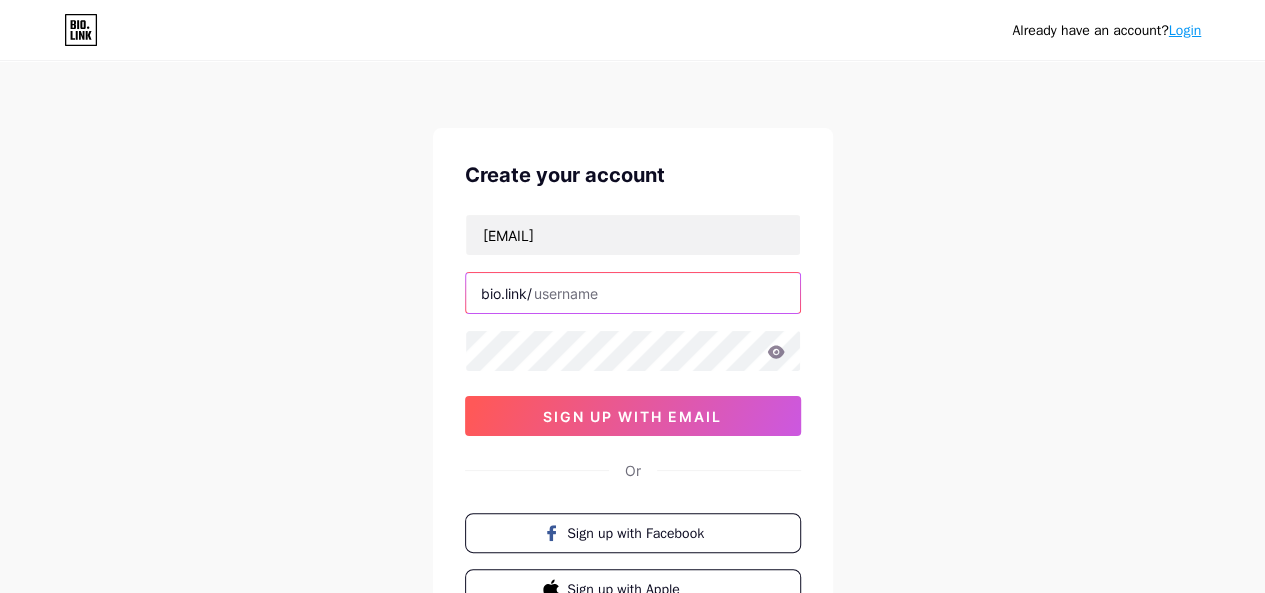 click at bounding box center [633, 293] 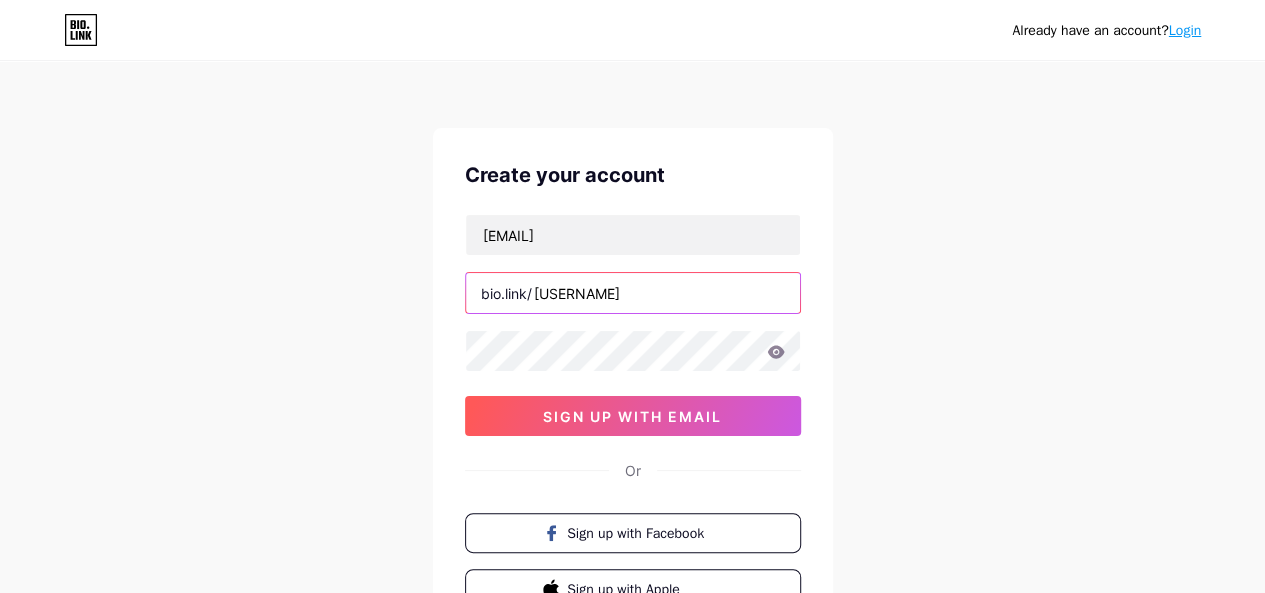 type on "[USERNAME]" 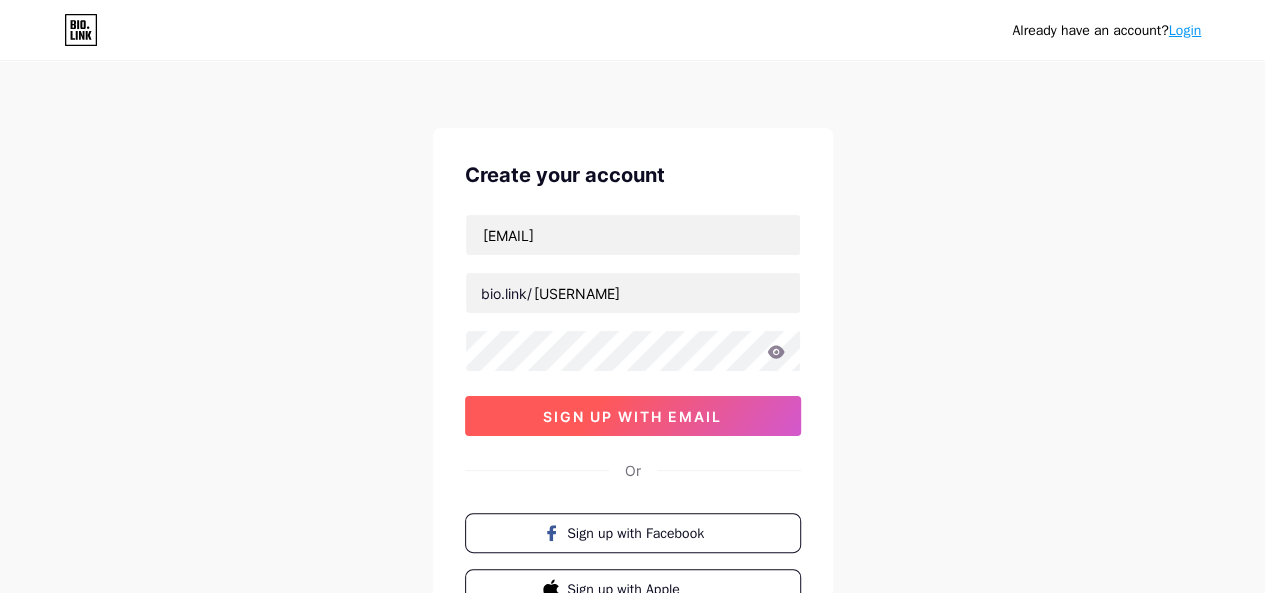 click on "sign up with email" at bounding box center (632, 416) 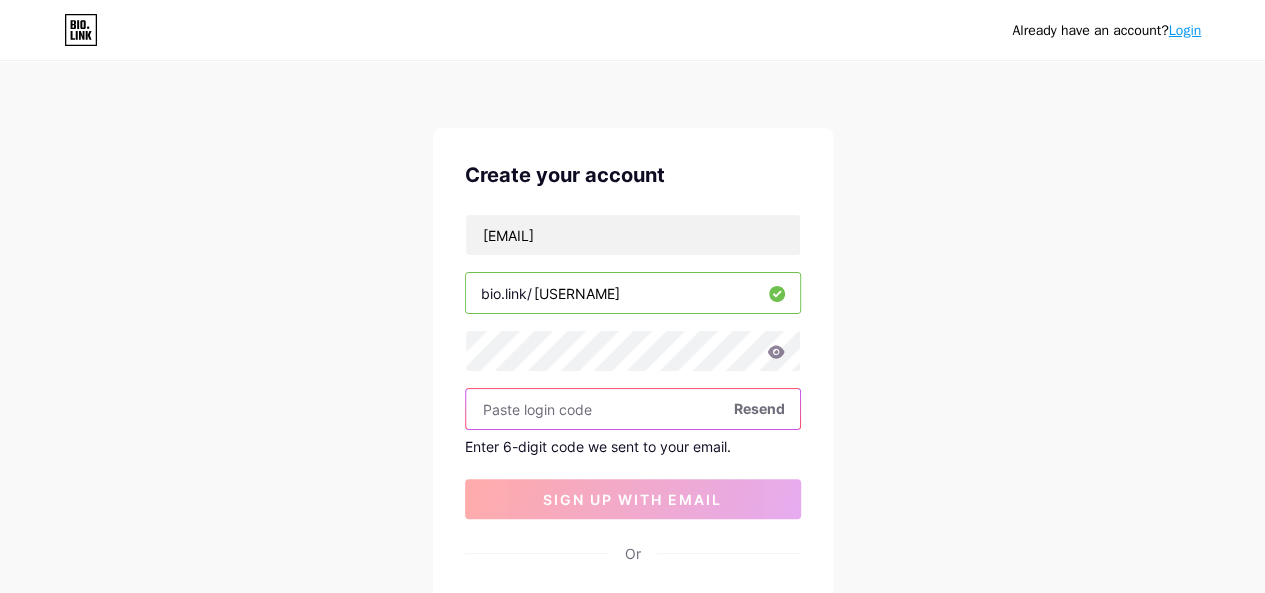 click at bounding box center [633, 409] 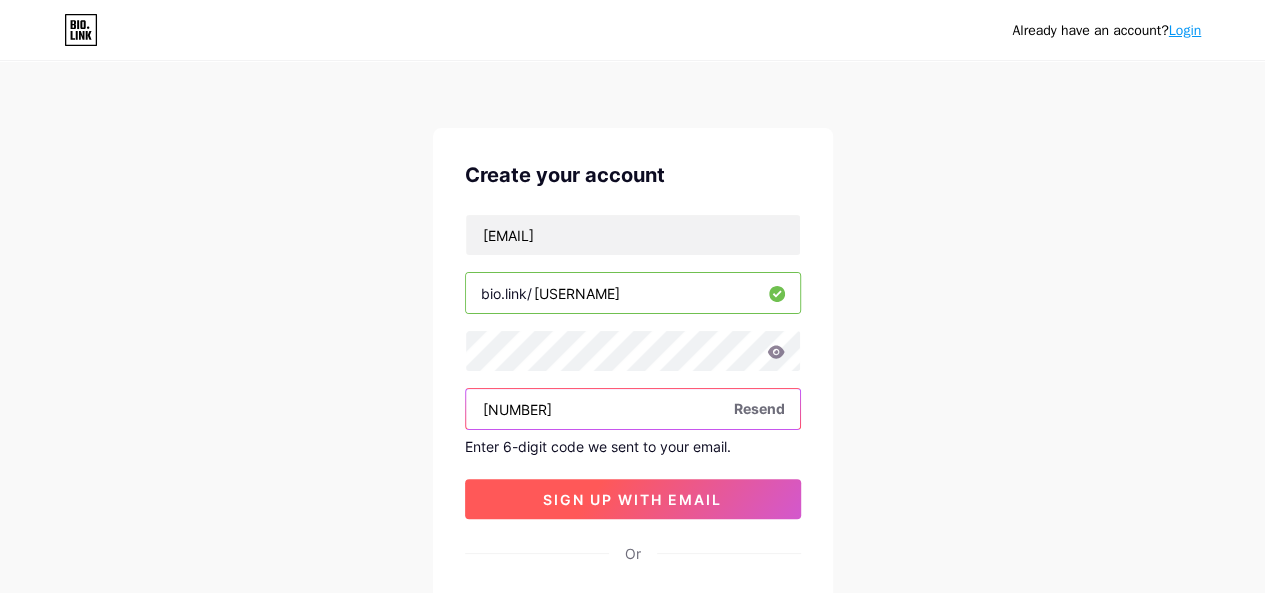 type on "[NUMBER]" 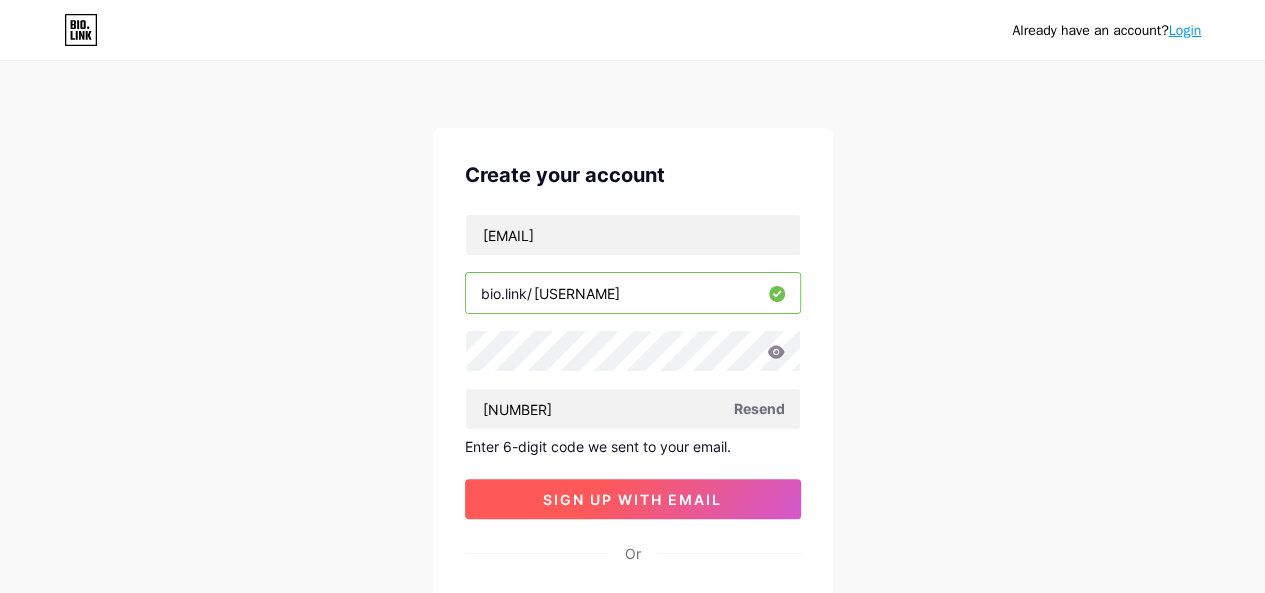 click on "sign up with email" at bounding box center (632, 499) 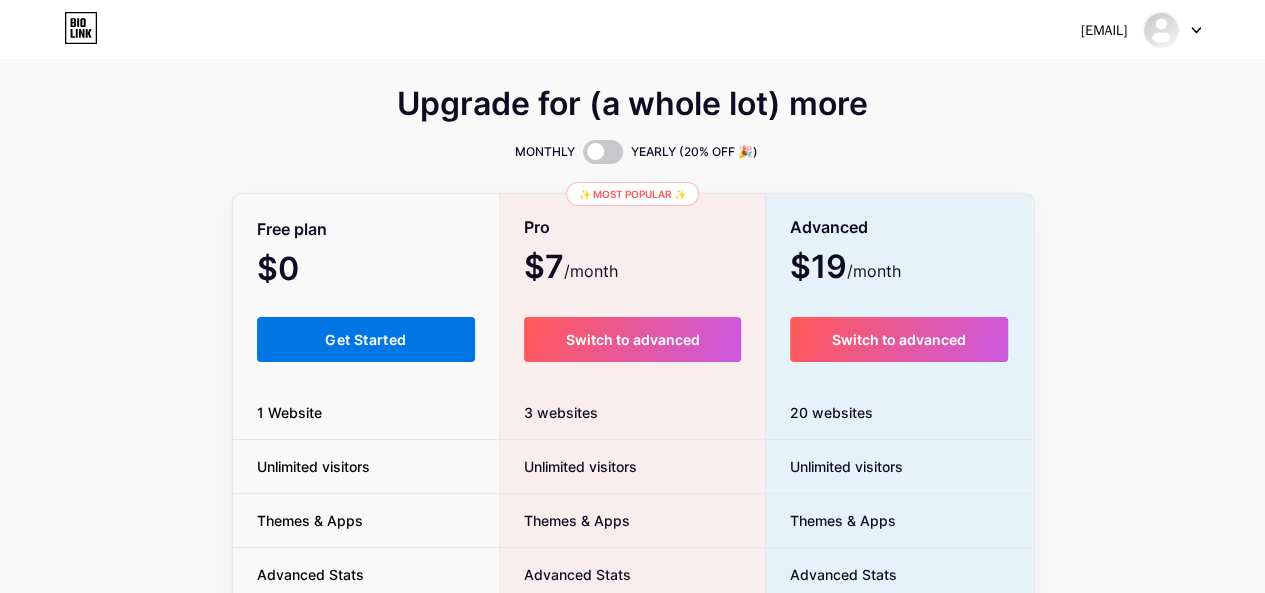 click on "Get Started" at bounding box center [365, 339] 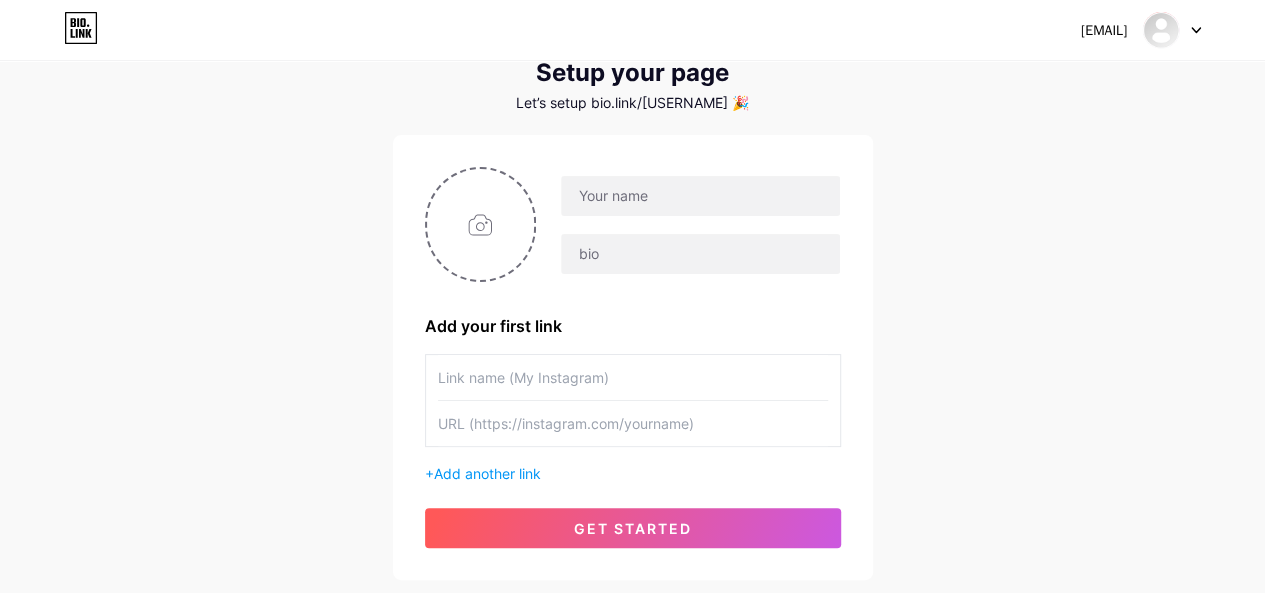 scroll, scrollTop: 100, scrollLeft: 0, axis: vertical 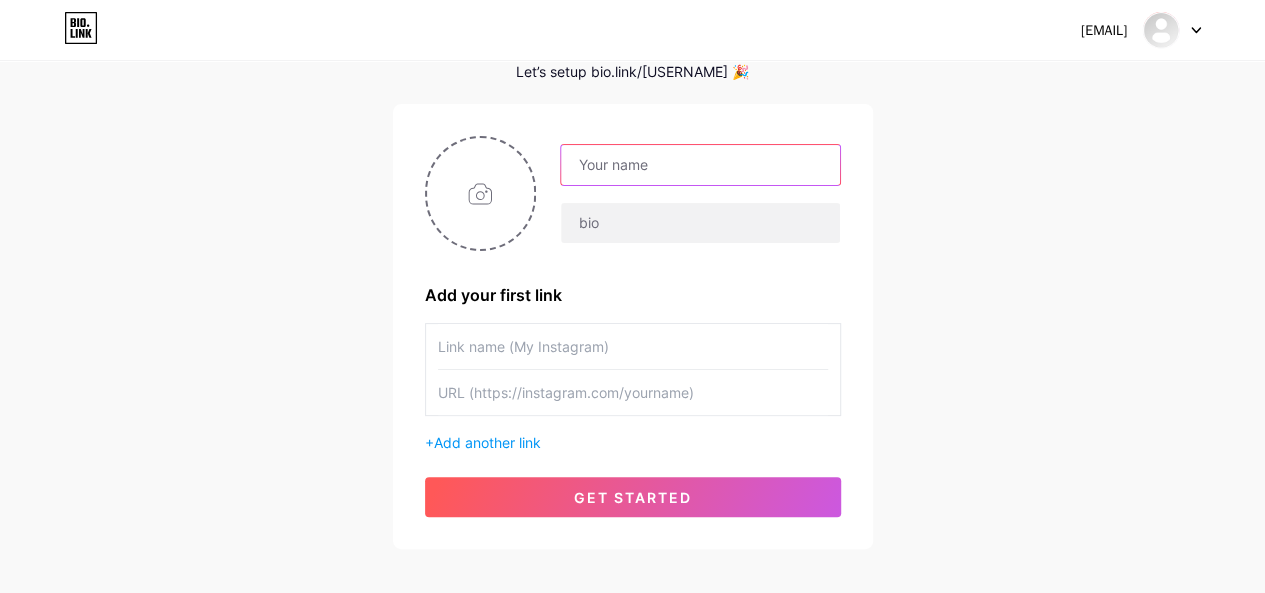 drag, startPoint x: 621, startPoint y: 169, endPoint x: 638, endPoint y: 171, distance: 17.117243 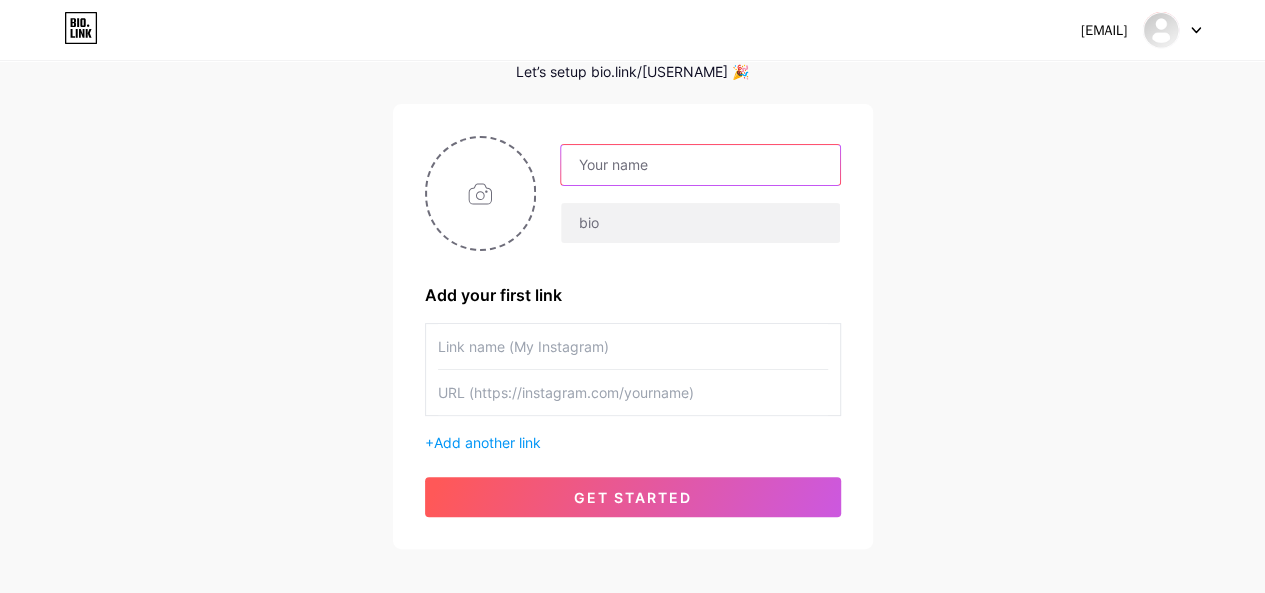 click at bounding box center [700, 165] 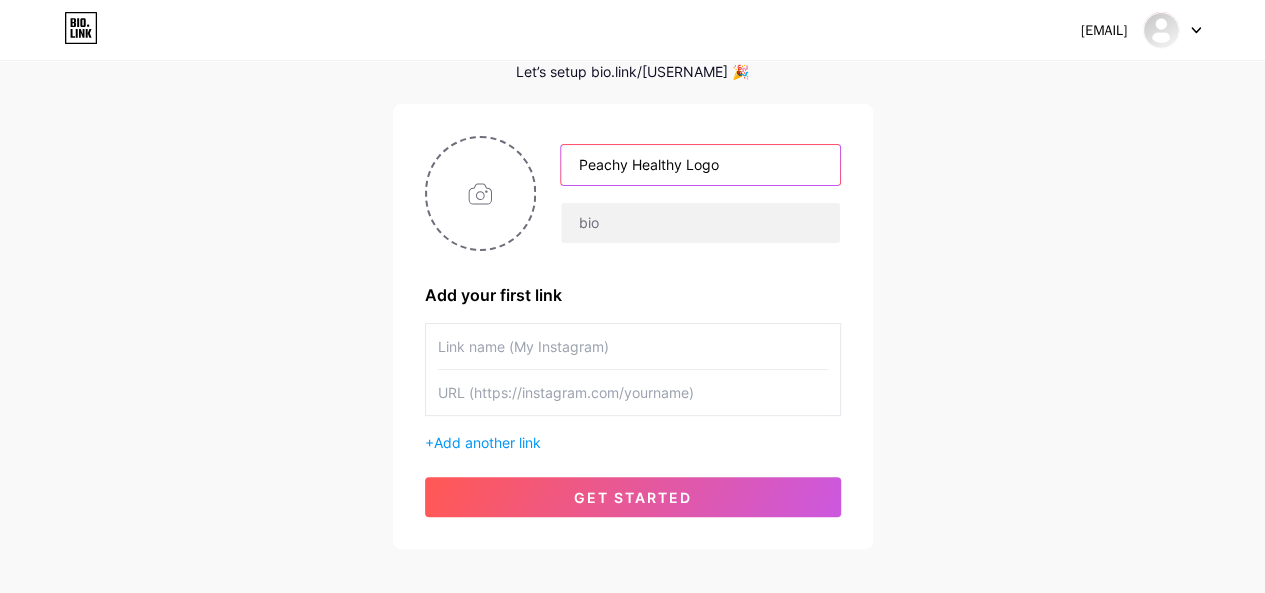 drag, startPoint x: 682, startPoint y: 164, endPoint x: 890, endPoint y: 164, distance: 208 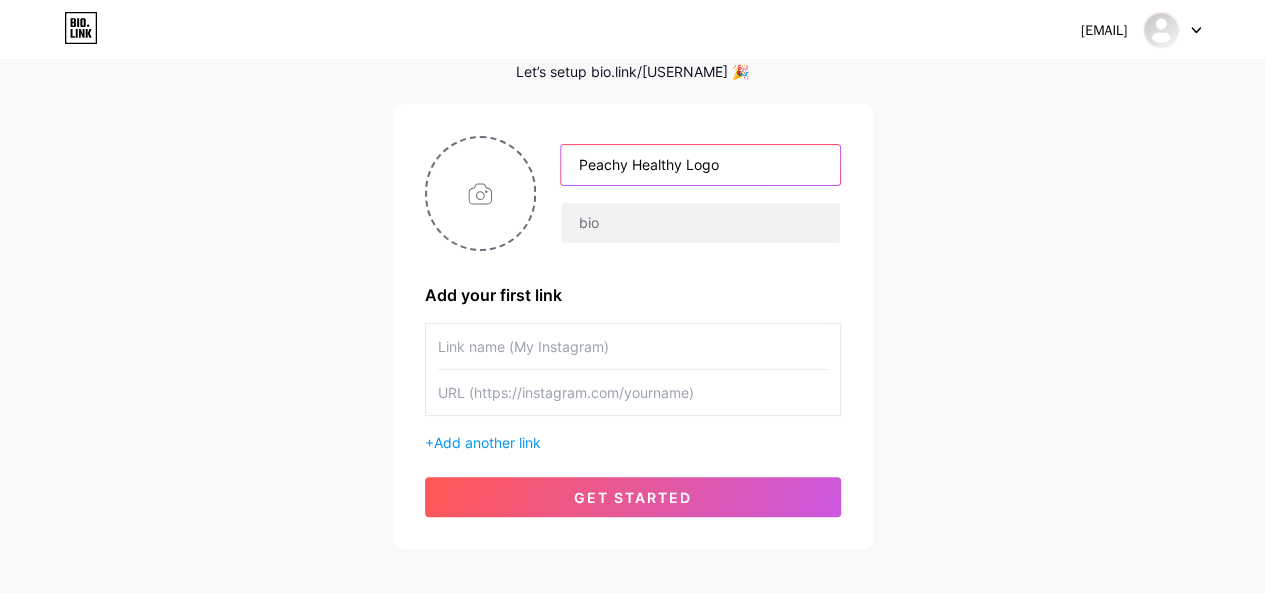 click on "peachyhealthy411@gmail.com           Dashboard     Logout   Setup your page   Let’s setup bio.link/[USERNAME] 🎉               Peachy Healthy Logo         Add your first link
+  Add another link     get started" at bounding box center (632, 256) 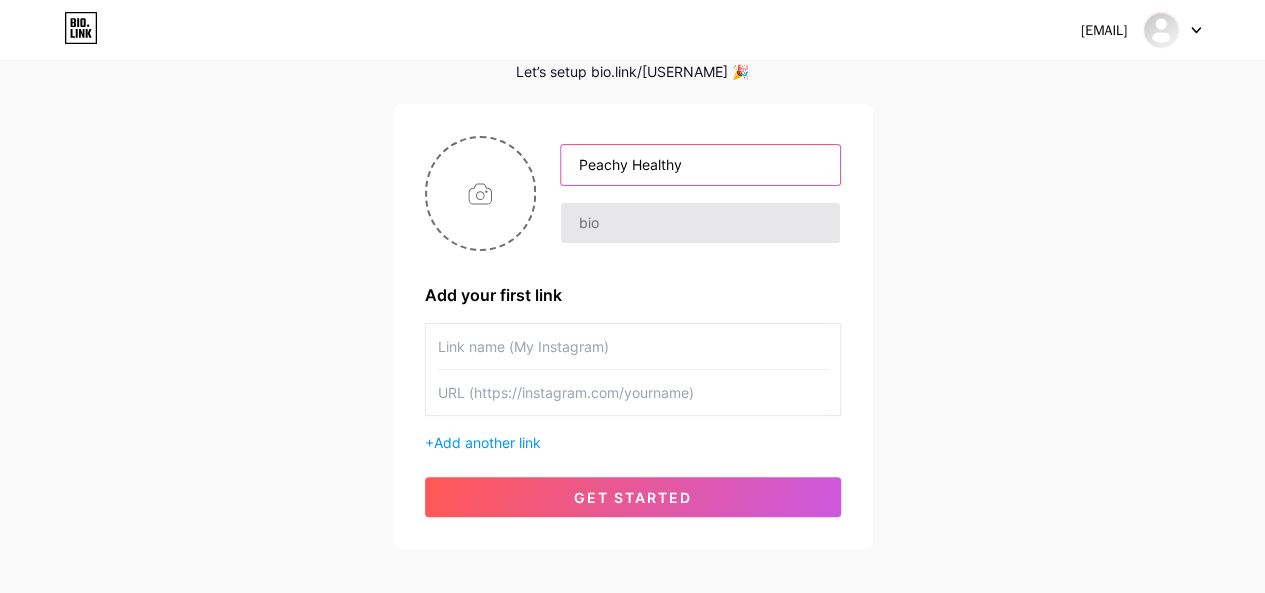 type on "Peachy Healthy" 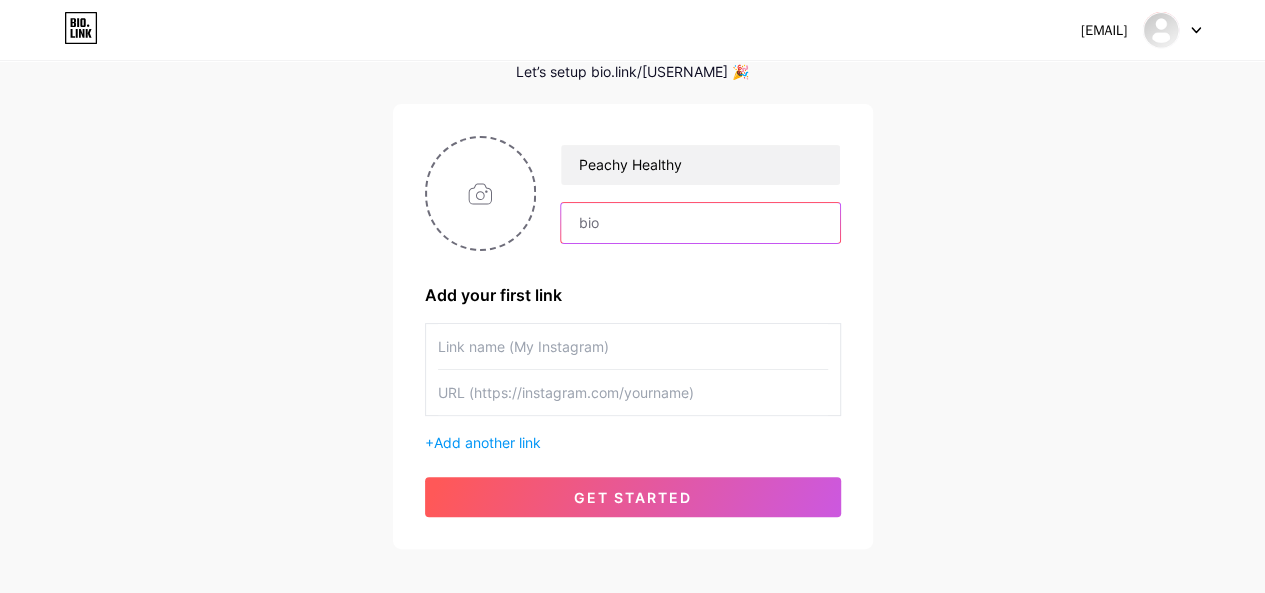 click at bounding box center (700, 223) 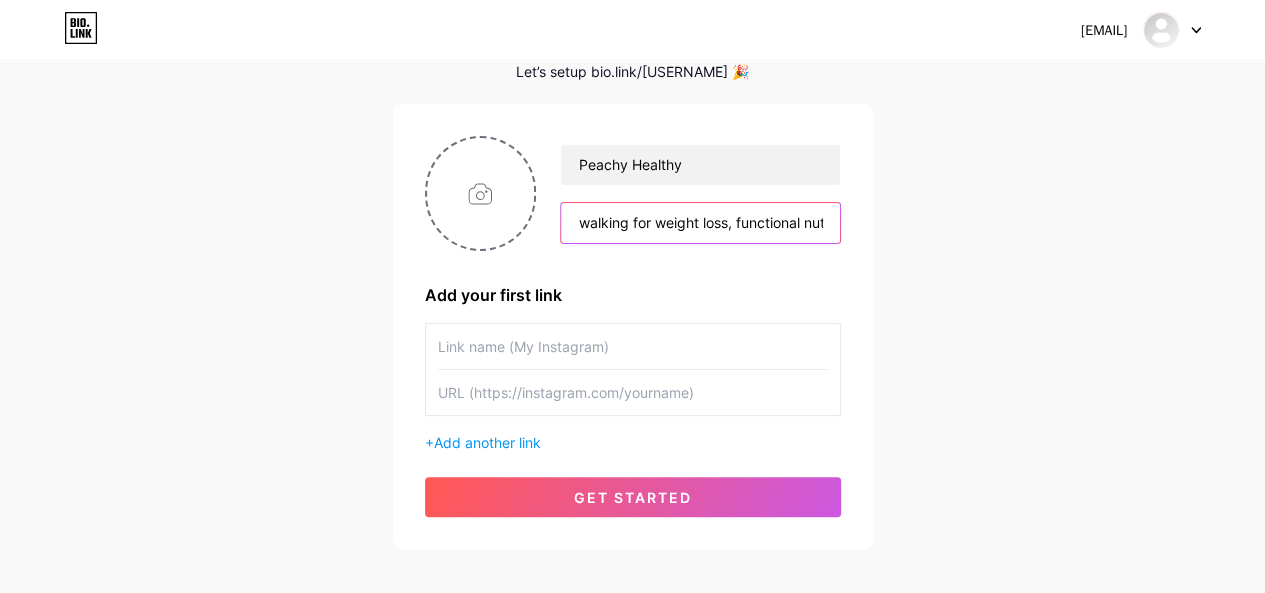 scroll, scrollTop: 0, scrollLeft: 460, axis: horizontal 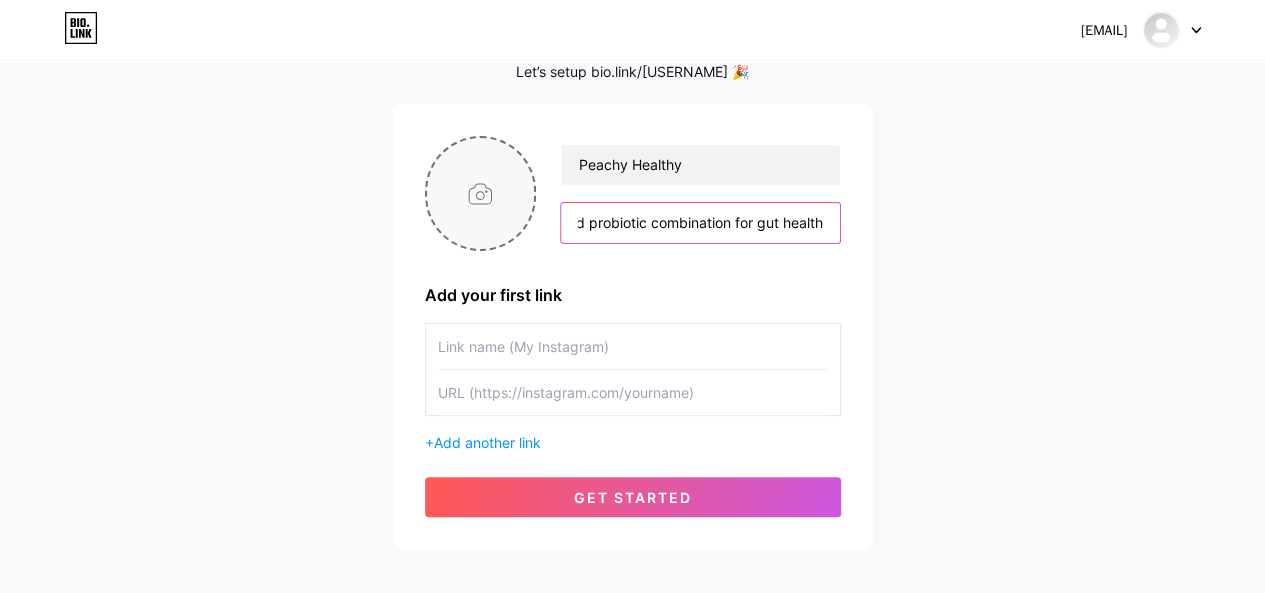 type on "walking for weight loss, functional nutrition, and the best prebiotic and probiotic combination for gut health" 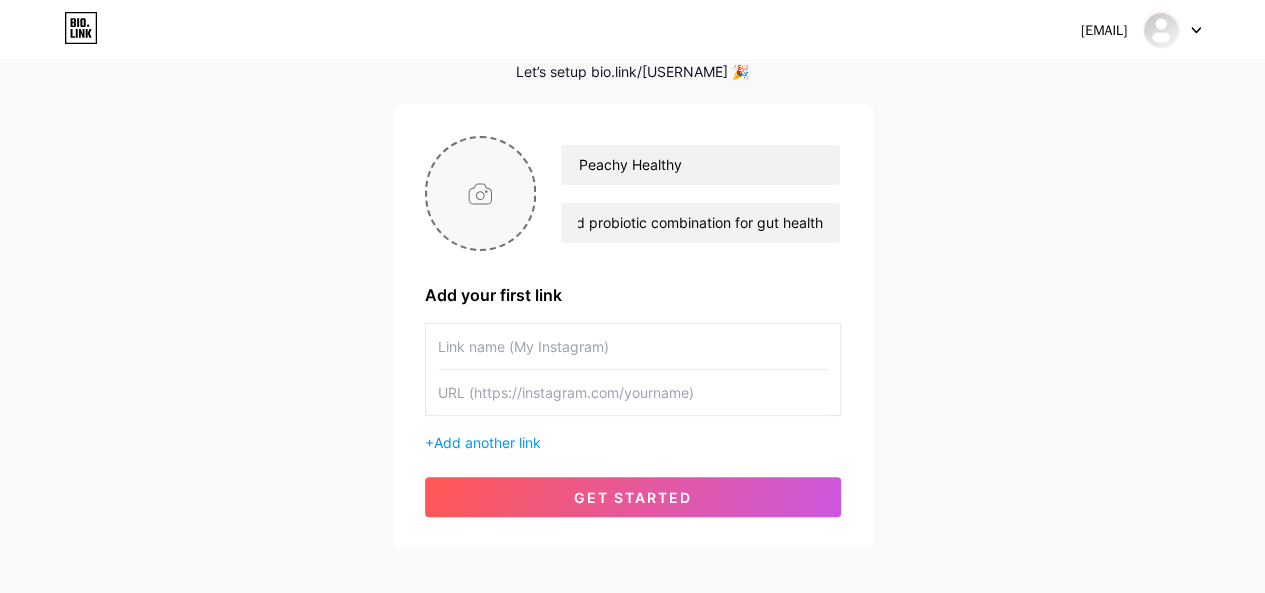 click at bounding box center (481, 193) 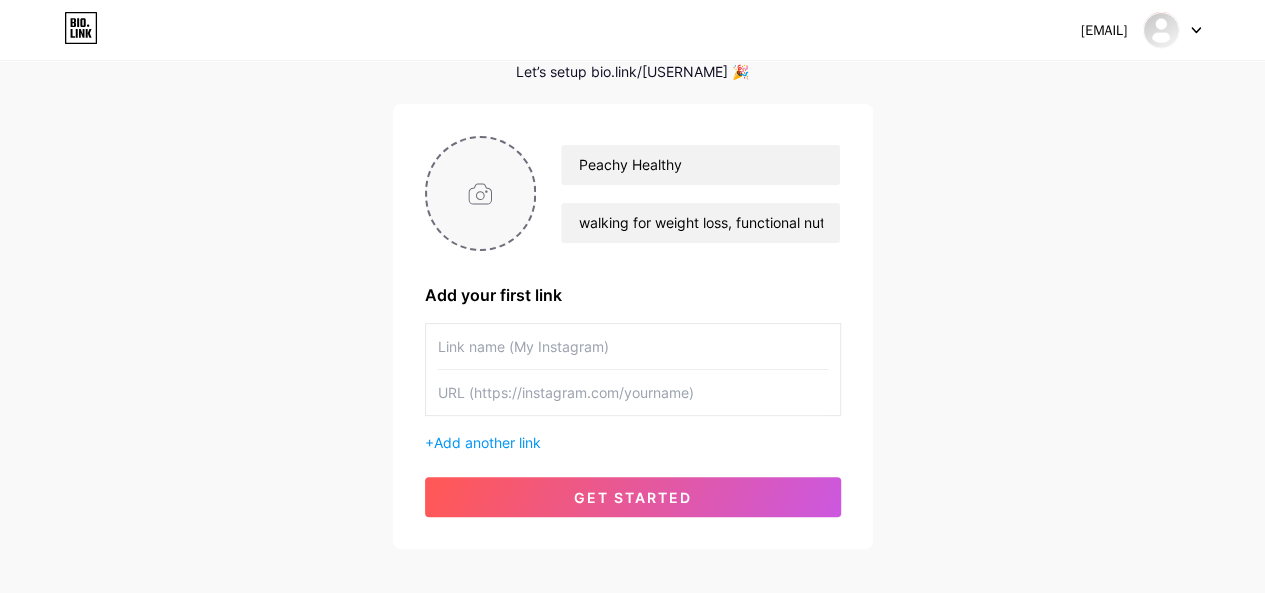 type on "C:\fakepath\Untitled design (5).png" 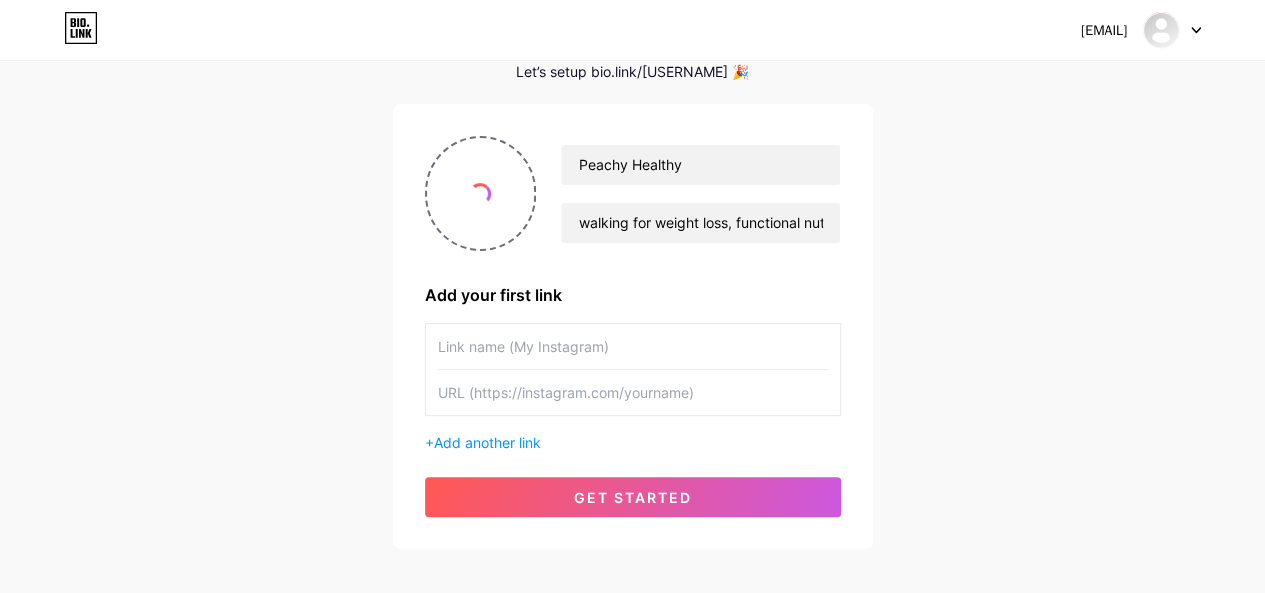 click at bounding box center [633, 346] 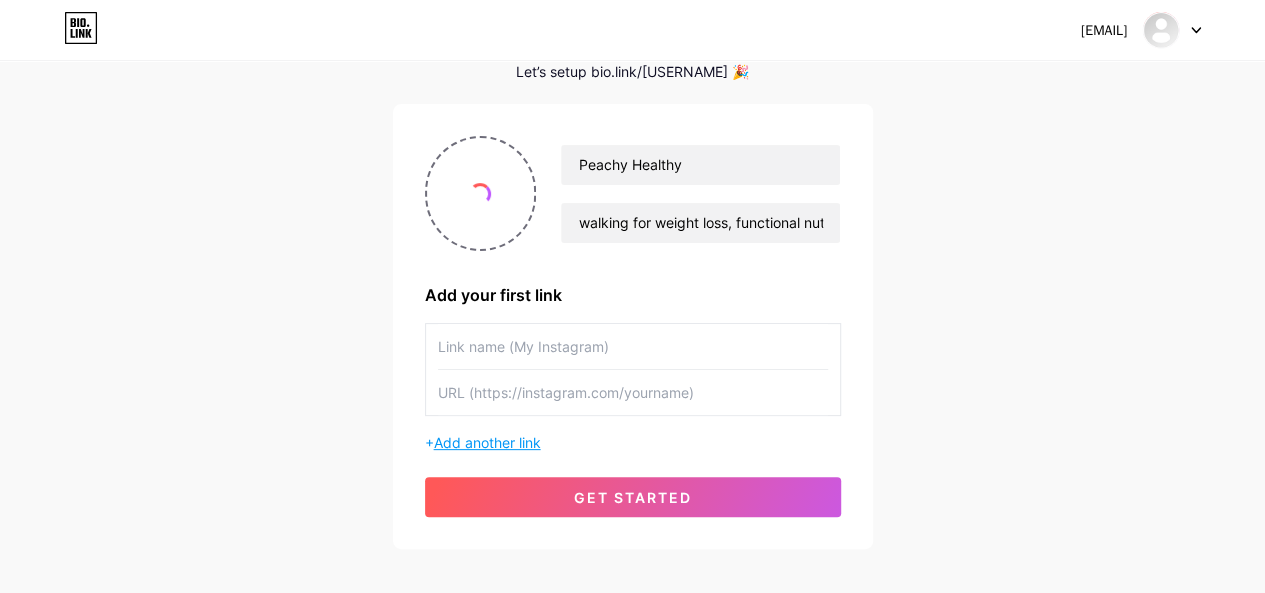 click on "Add another link" at bounding box center [487, 442] 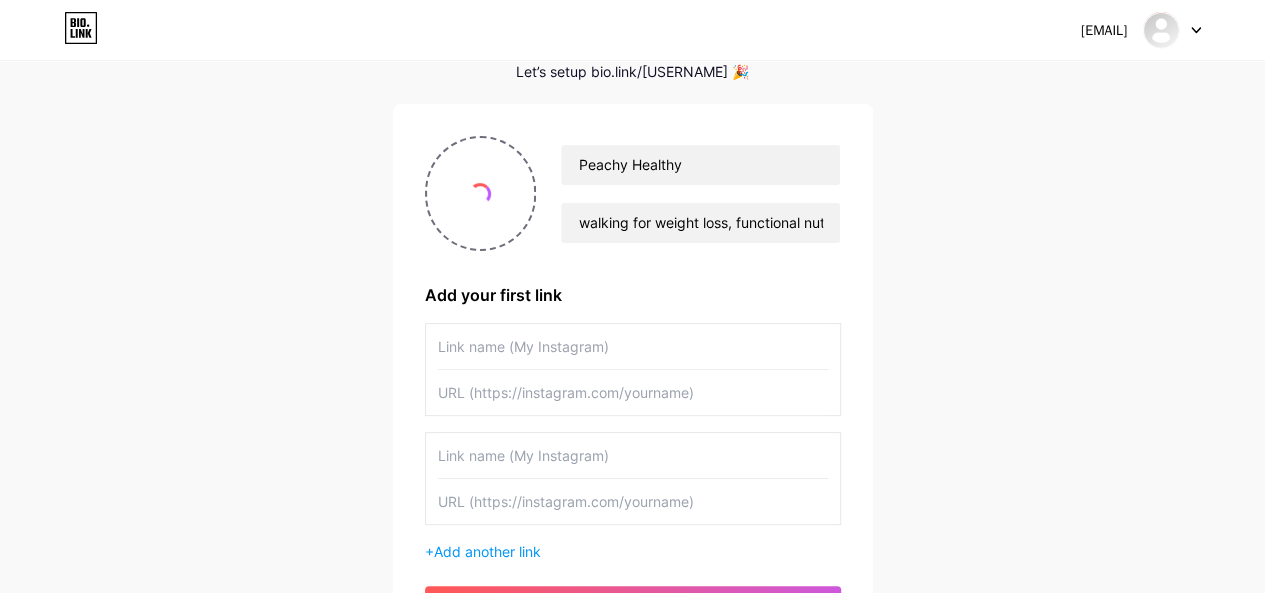 click at bounding box center [633, 346] 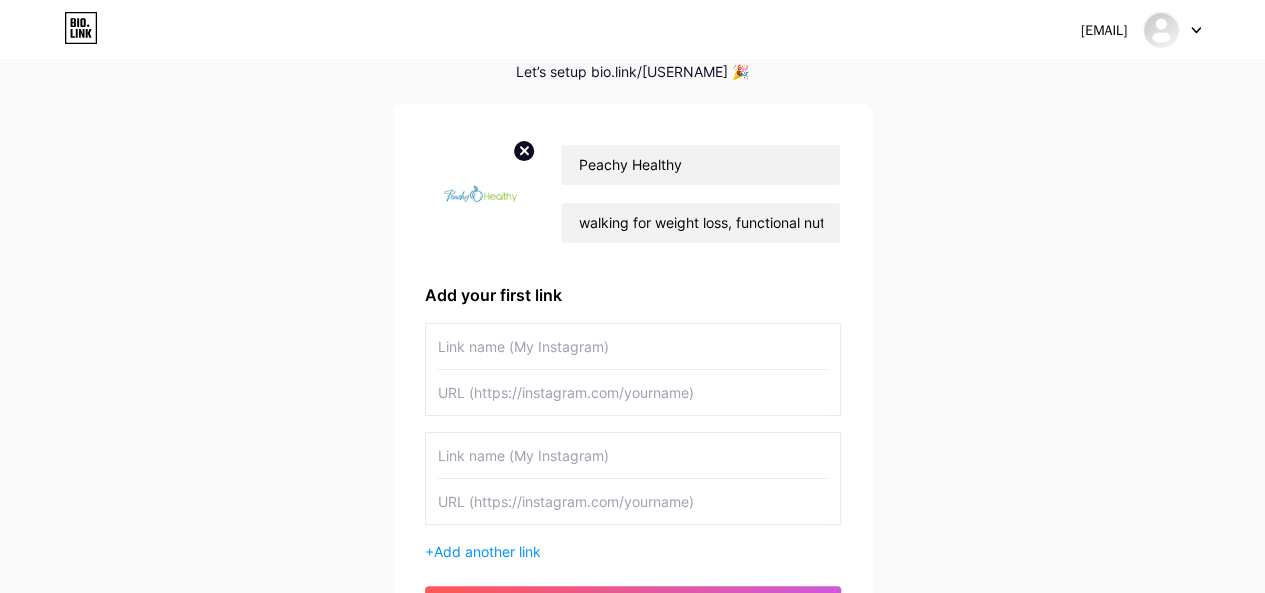click at bounding box center (633, 392) 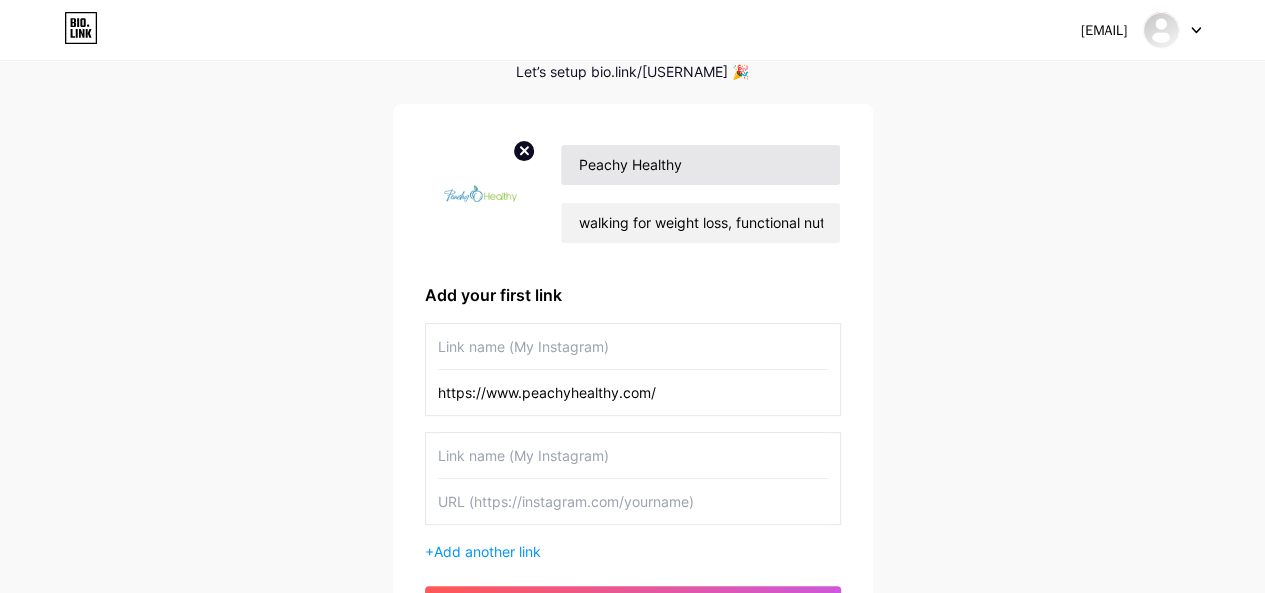 type on "https://www.peachyhealthy.com/" 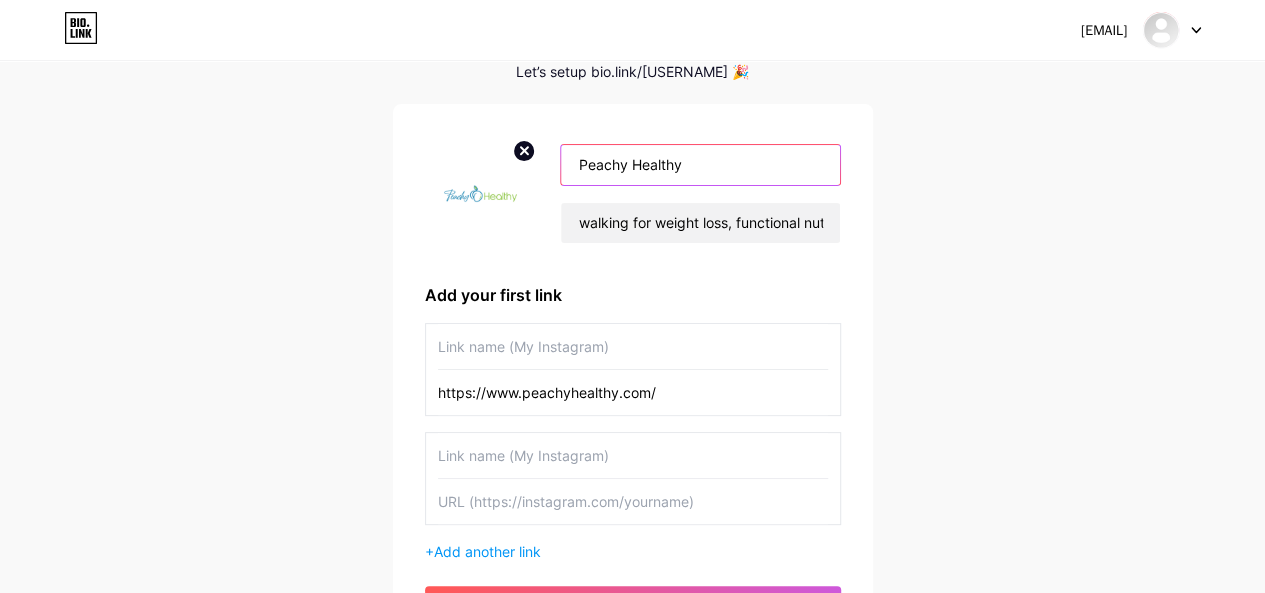 drag, startPoint x: 699, startPoint y: 161, endPoint x: 522, endPoint y: 153, distance: 177.1807 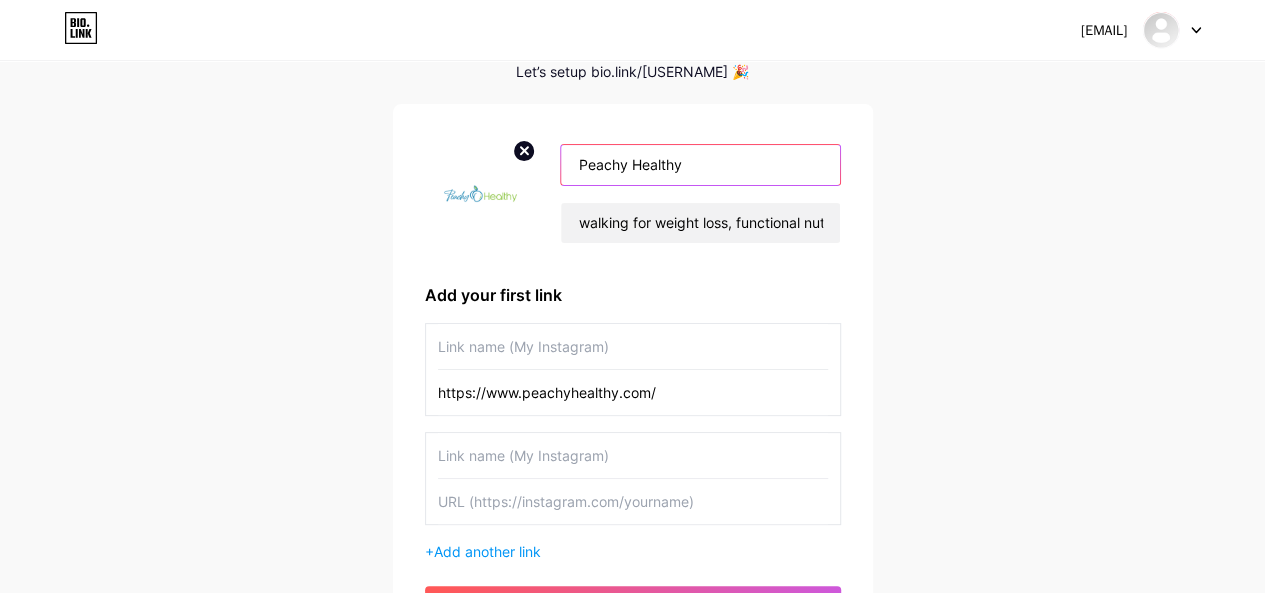 click on "[USERNAME]     walking for weight loss, functional nutrition, and the best prebiotic and probiotic combination for gut health" at bounding box center [633, 193] 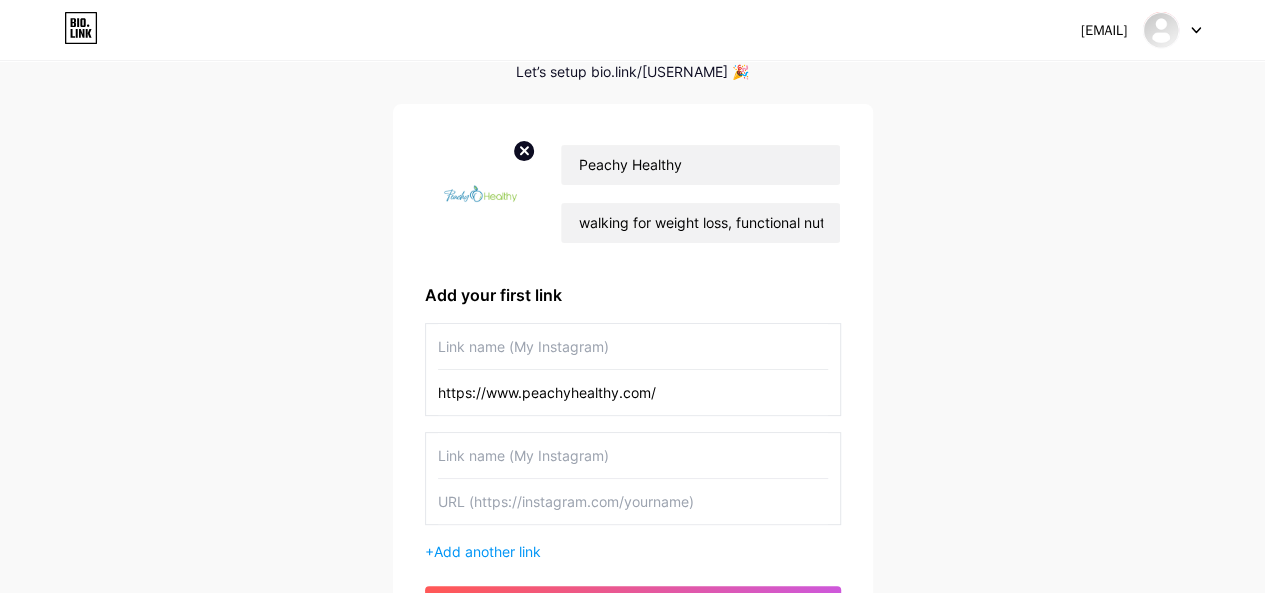 click at bounding box center (633, 346) 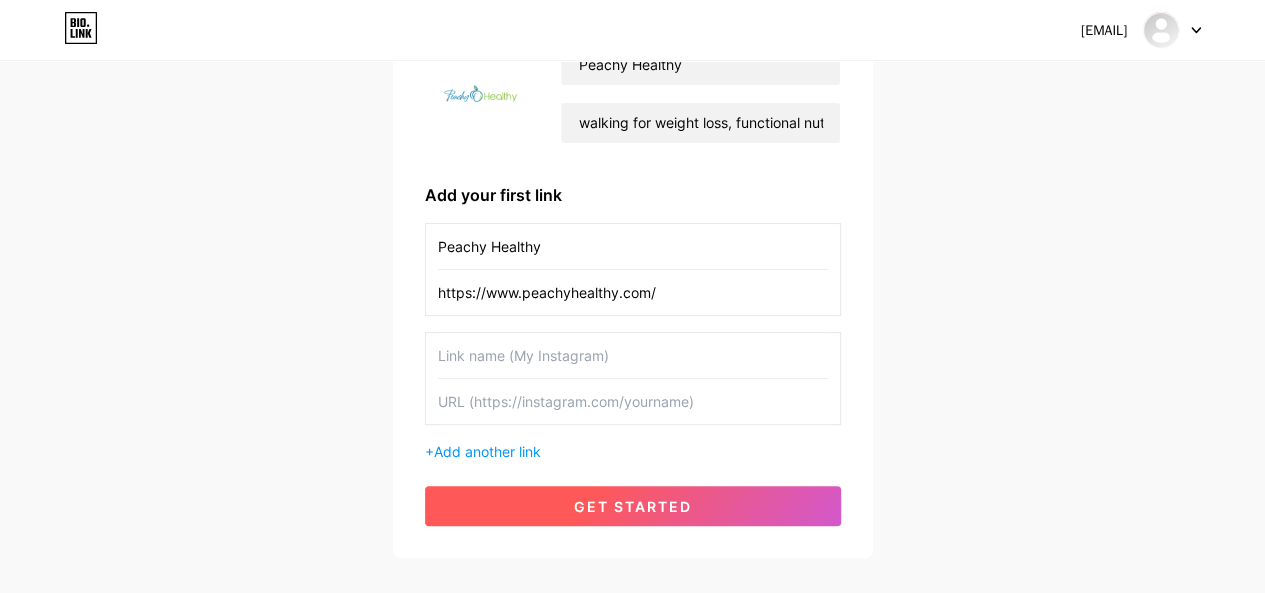 type on "Peachy Healthy" 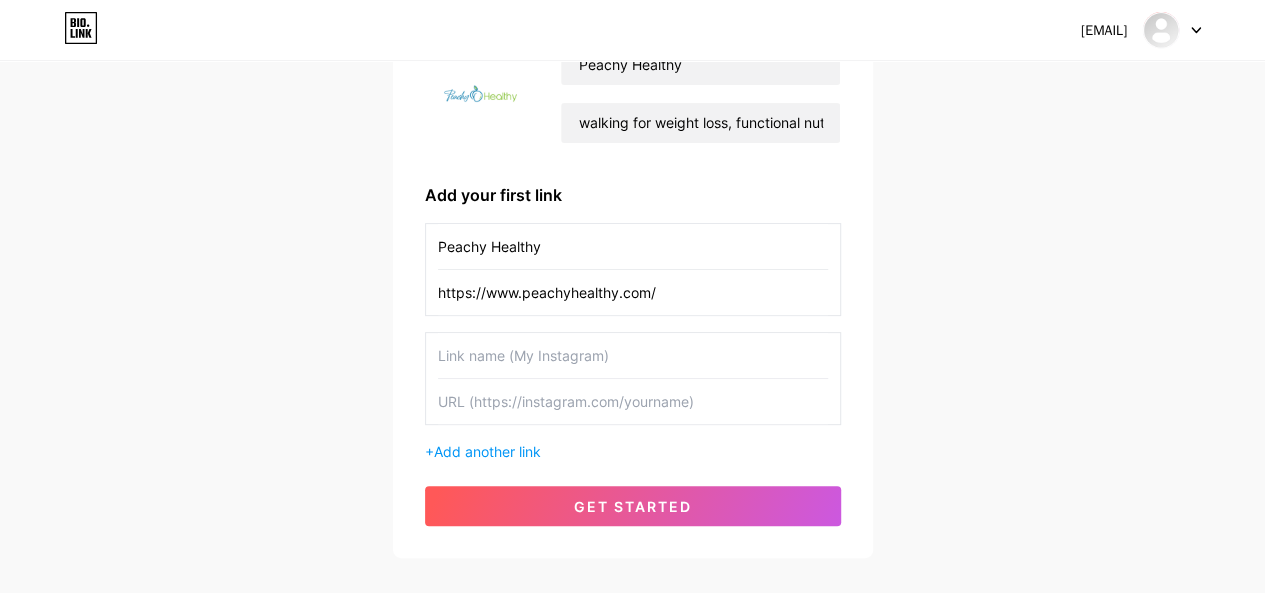 scroll, scrollTop: 198, scrollLeft: 0, axis: vertical 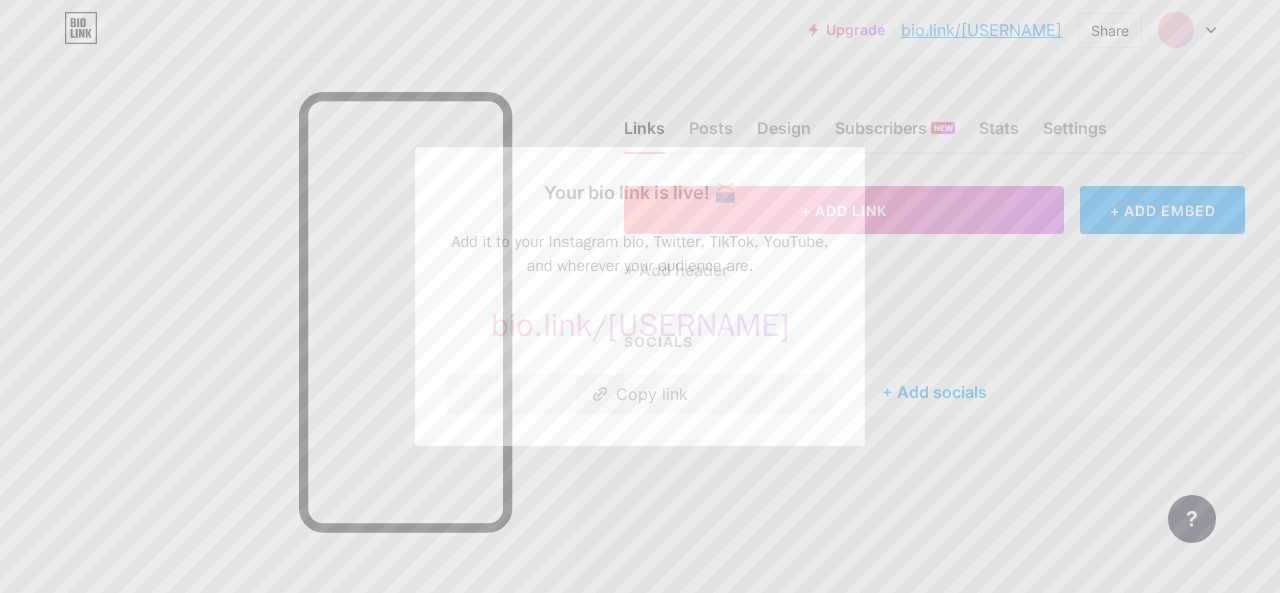 click on "Copy link" at bounding box center (640, 394) 